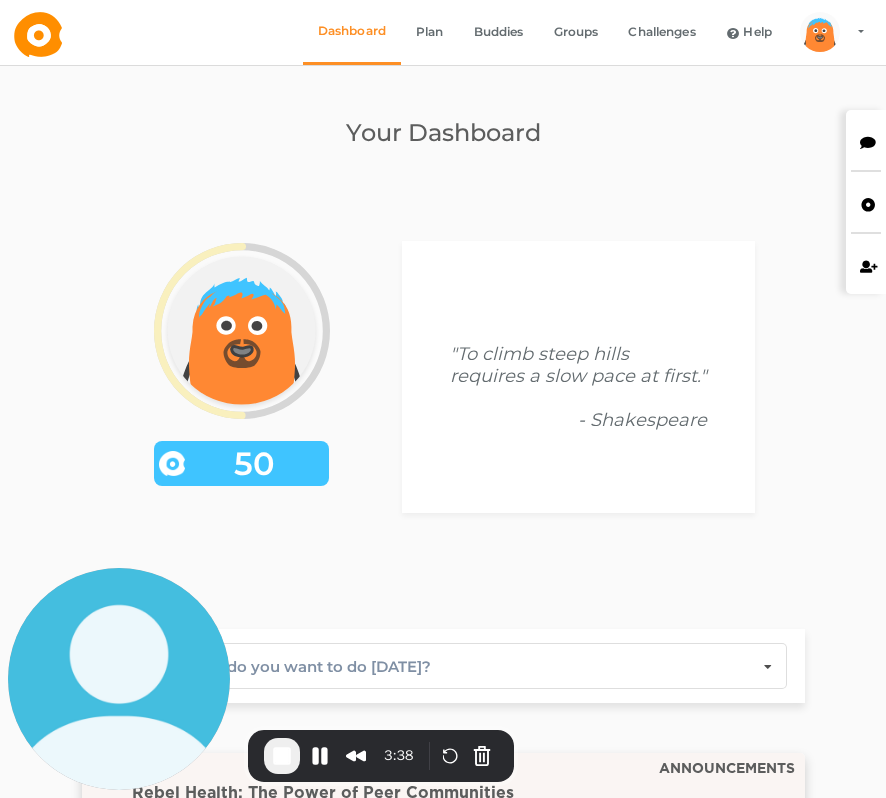 scroll, scrollTop: 0, scrollLeft: 0, axis: both 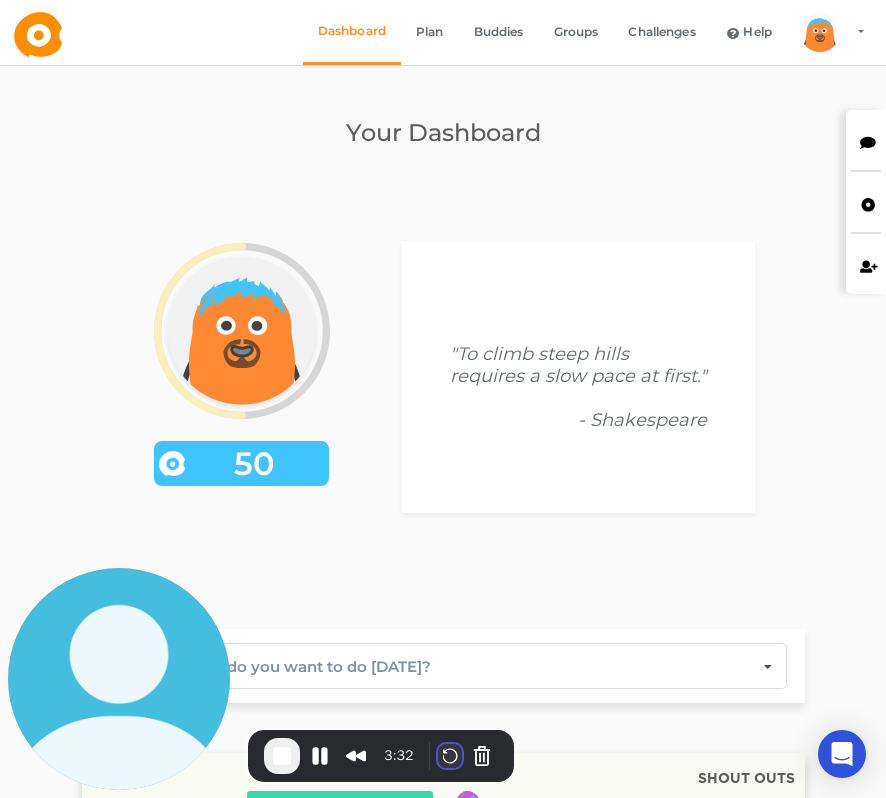 click at bounding box center [450, 756] 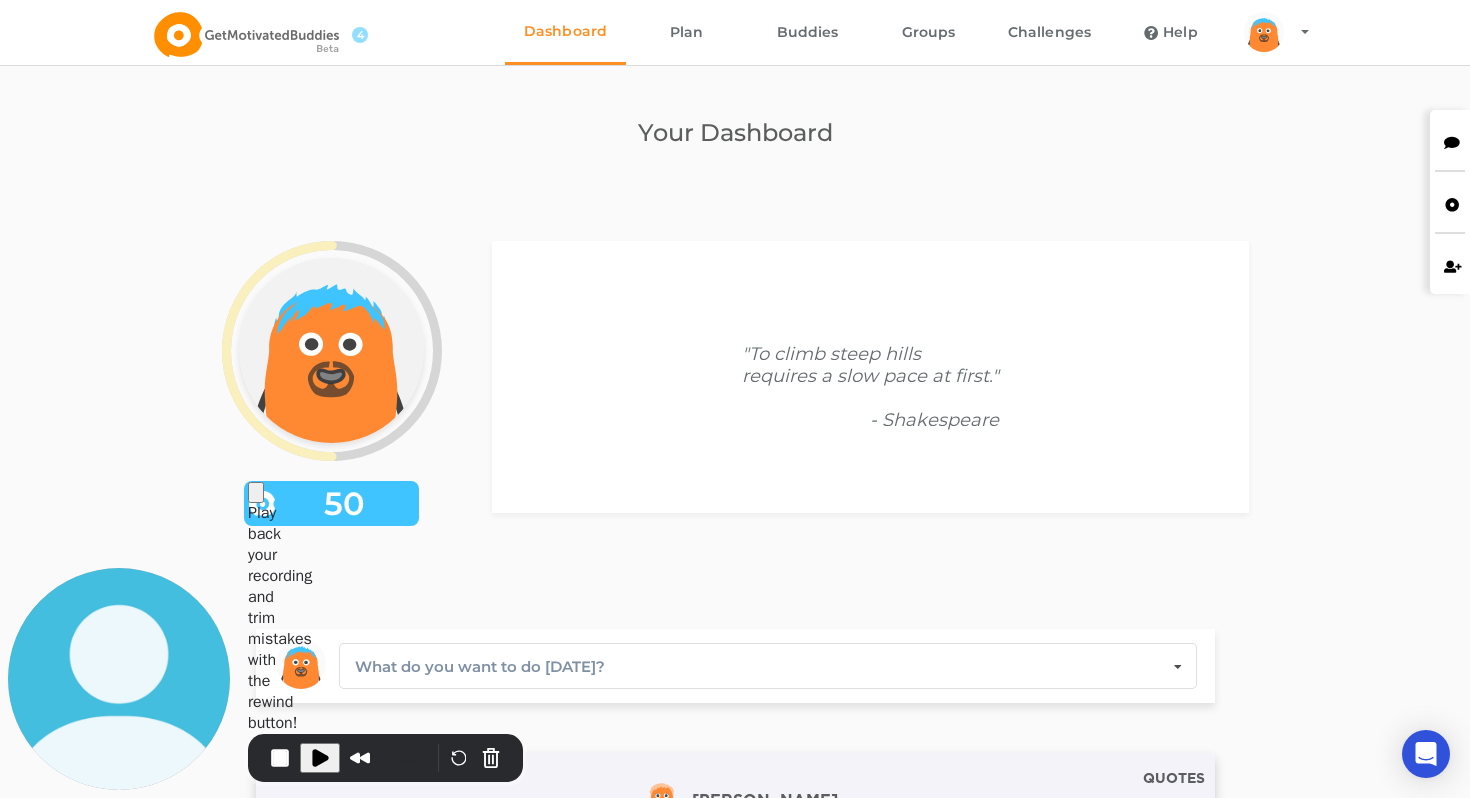 click on "Restart recording" at bounding box center (567, 911) 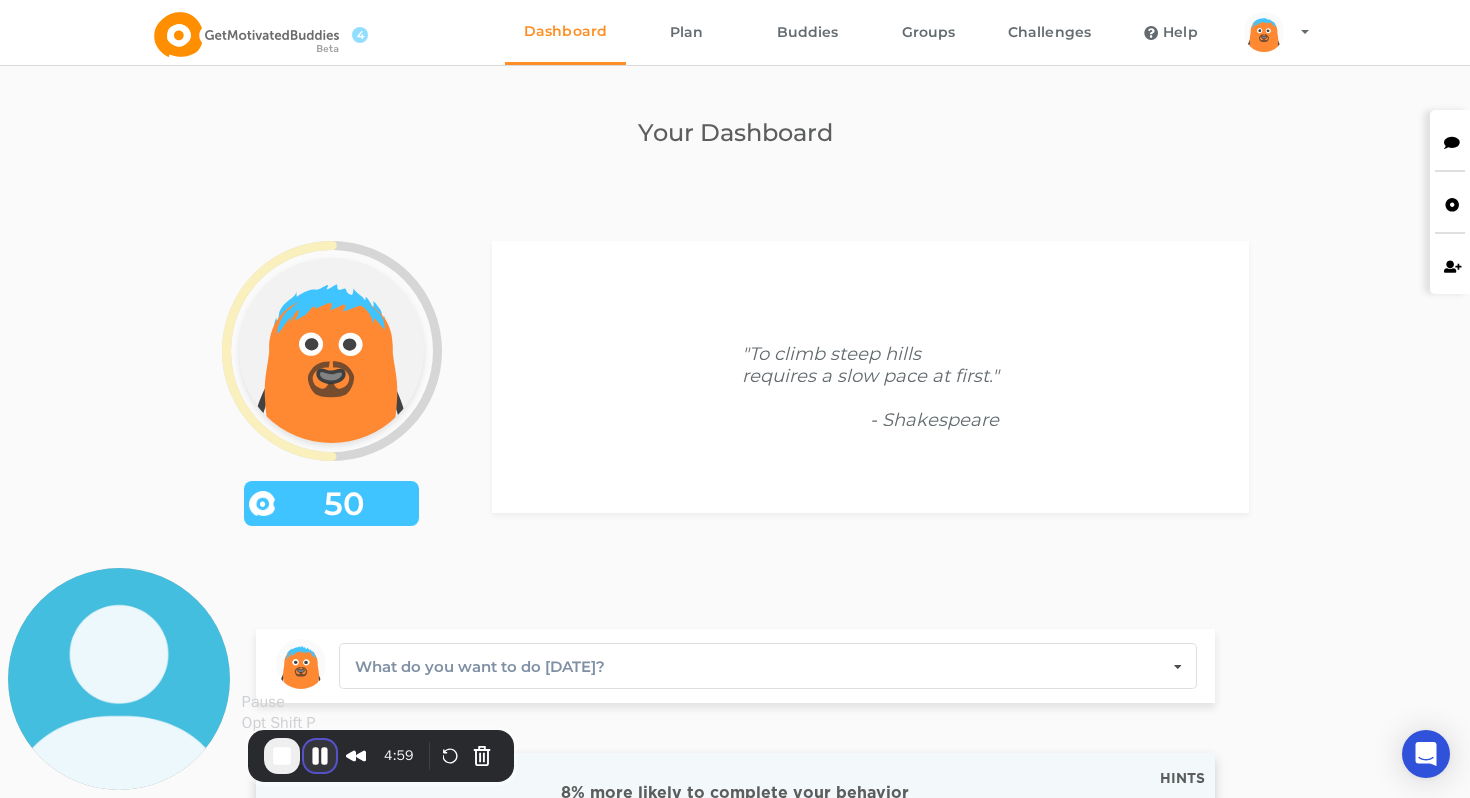 click at bounding box center [320, 756] 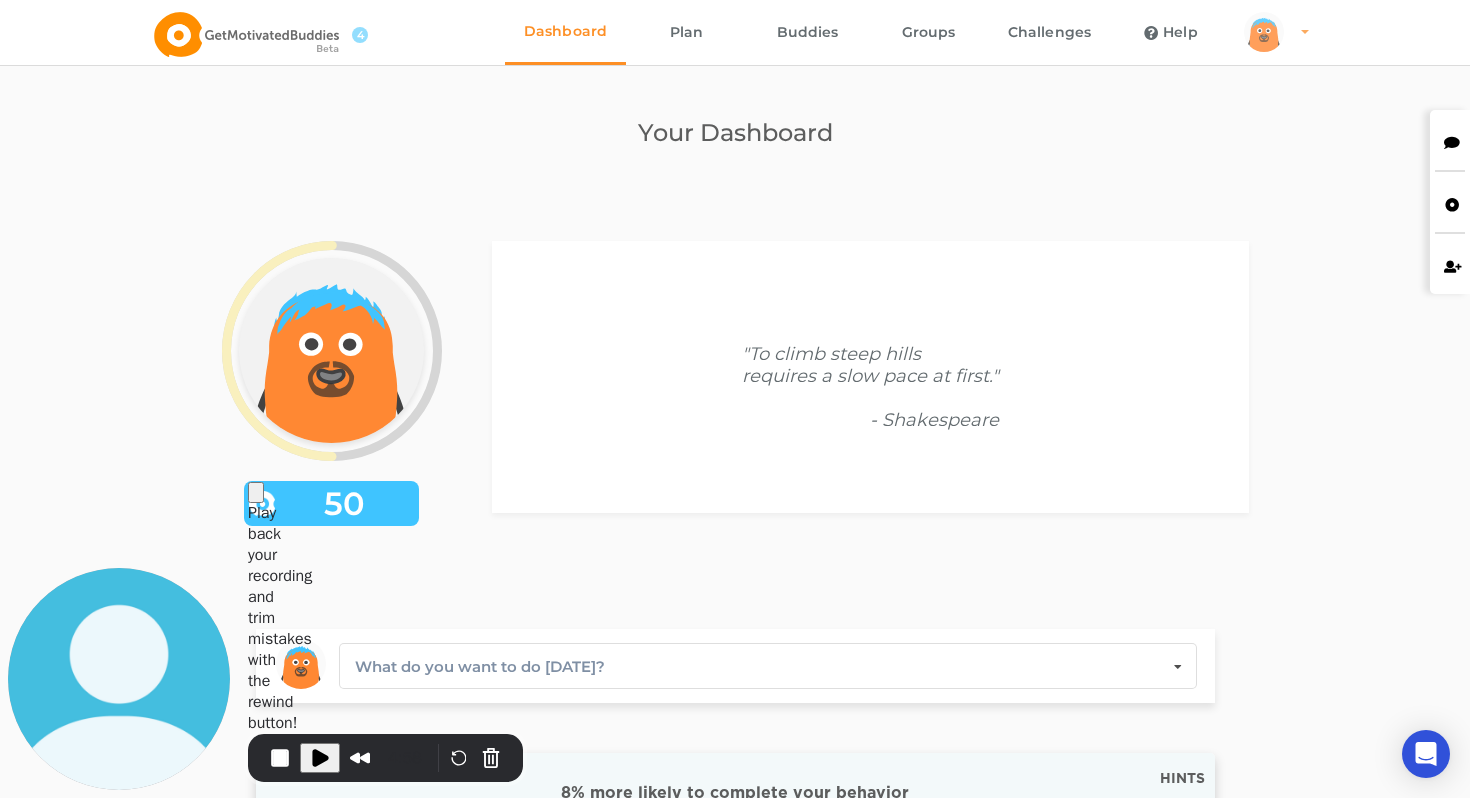 click on "arms Created with Sketch. legs Created with Sketch.
hairs/back/hair12
Created with Sketch.
bodies/body5
Created with Sketch.
eyes/eyes1
Created with Sketch.
mouths/mouth5
Created with Sketch.
hairs/front/hair12
Created with Sketch." at bounding box center [1273, 32] 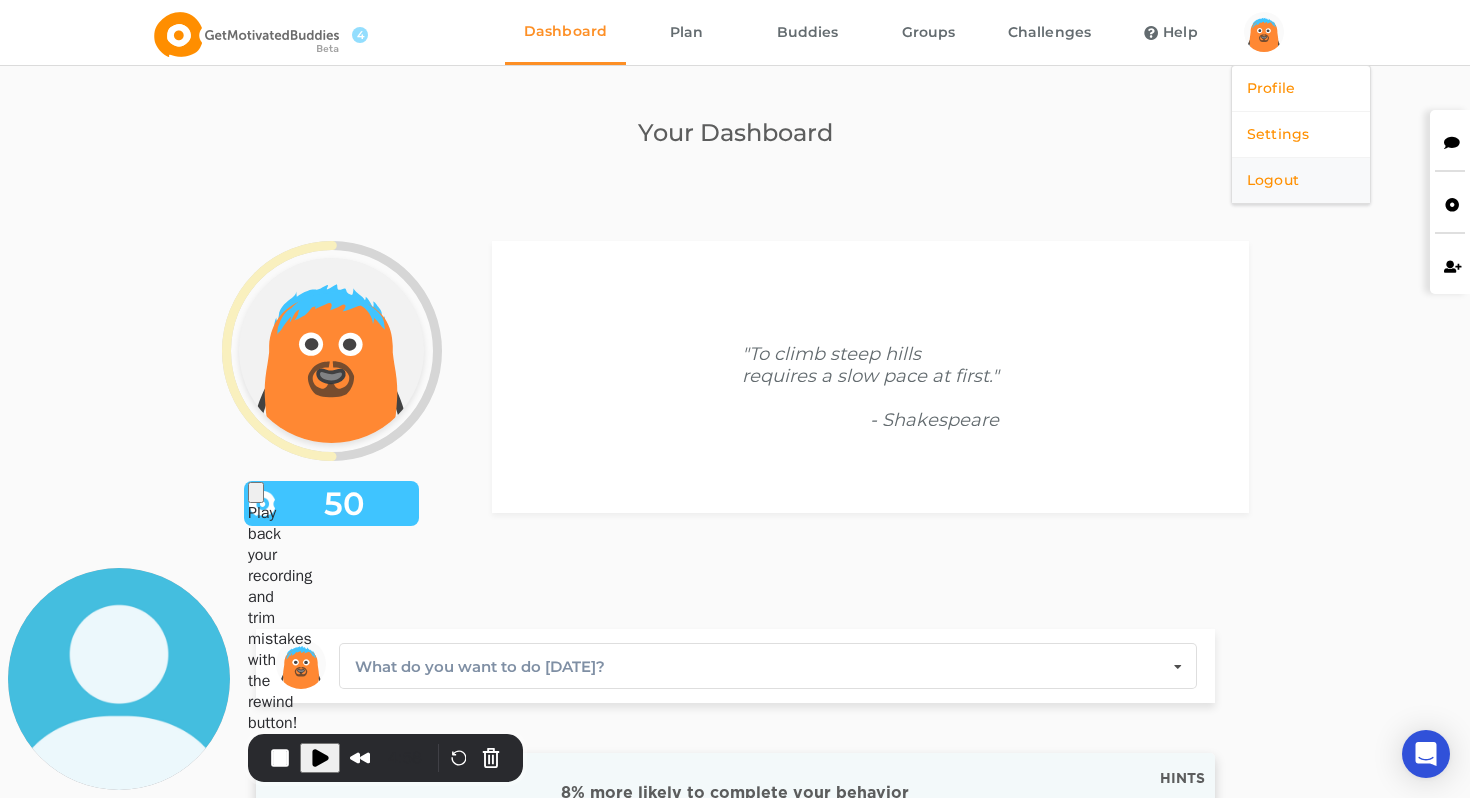 click on "Logout" at bounding box center [1301, 180] 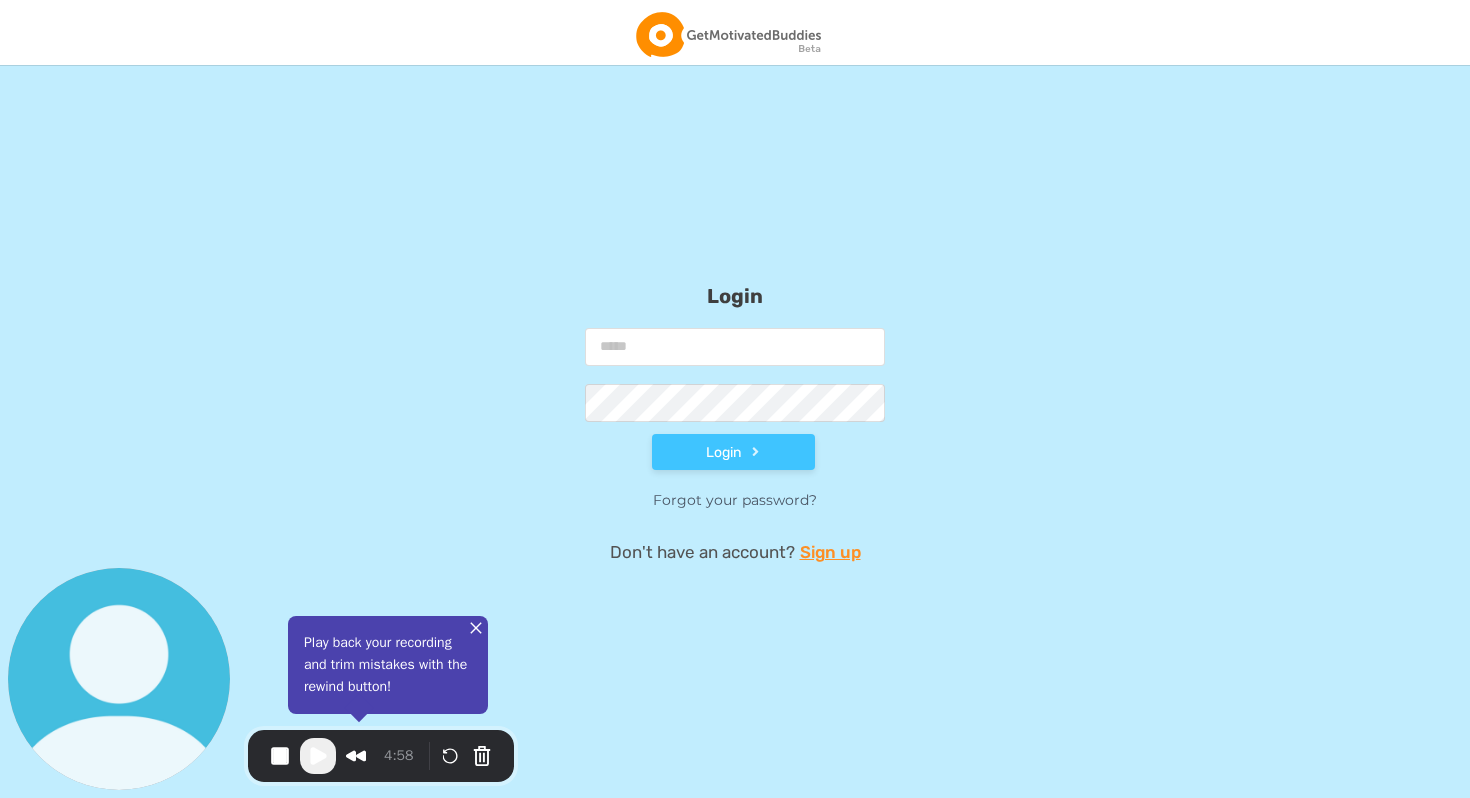 scroll, scrollTop: 0, scrollLeft: 0, axis: both 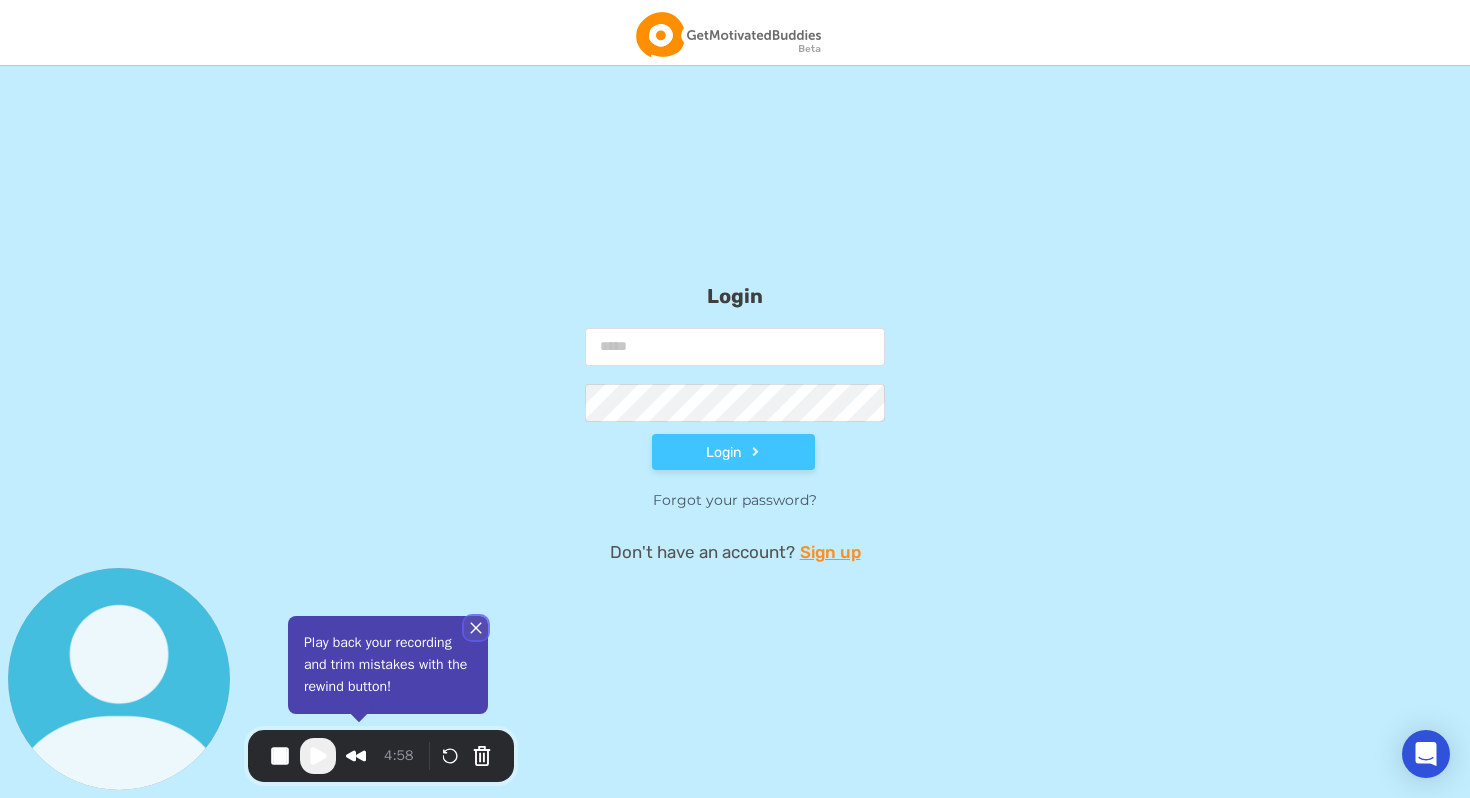 click at bounding box center (476, 628) 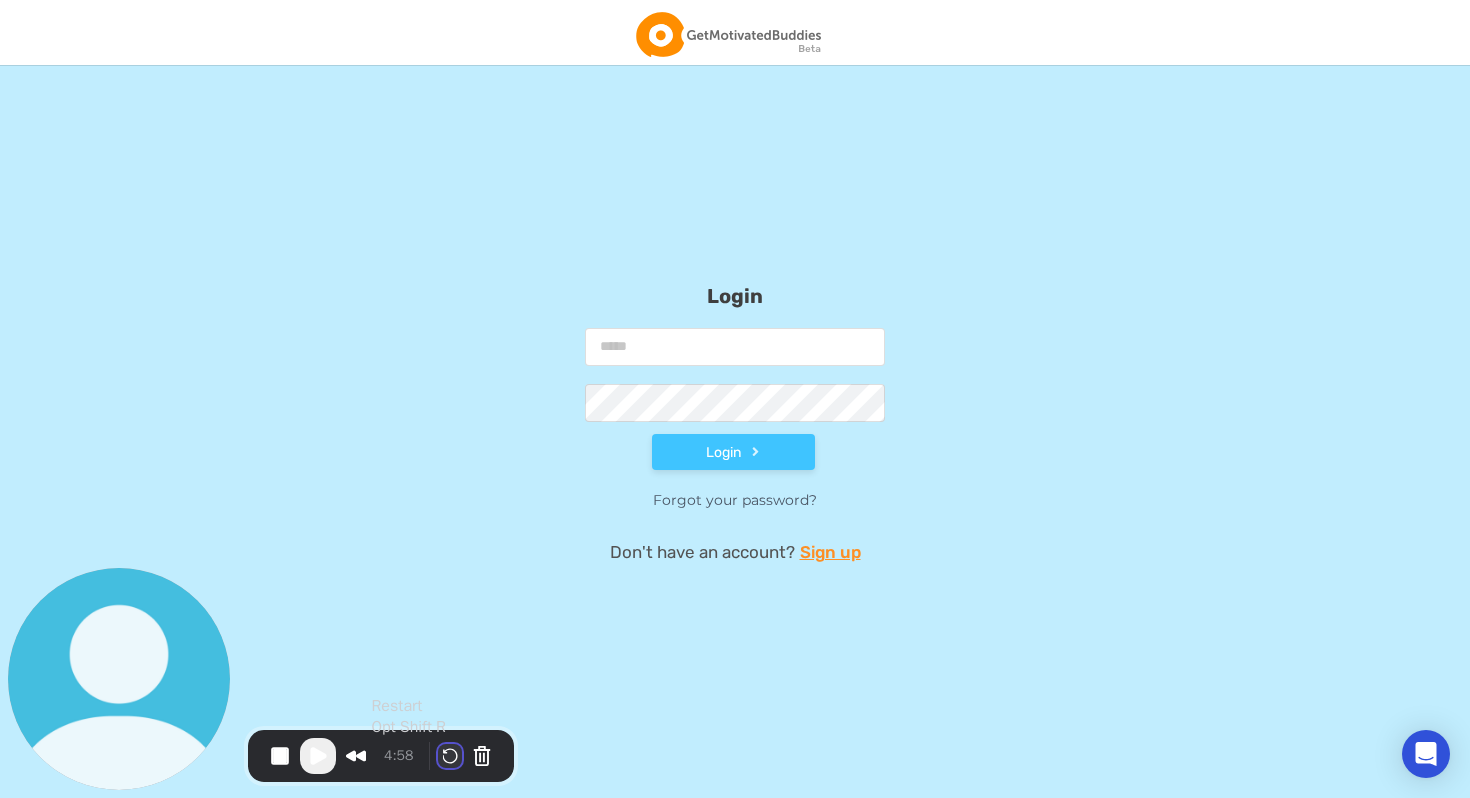 click at bounding box center [450, 756] 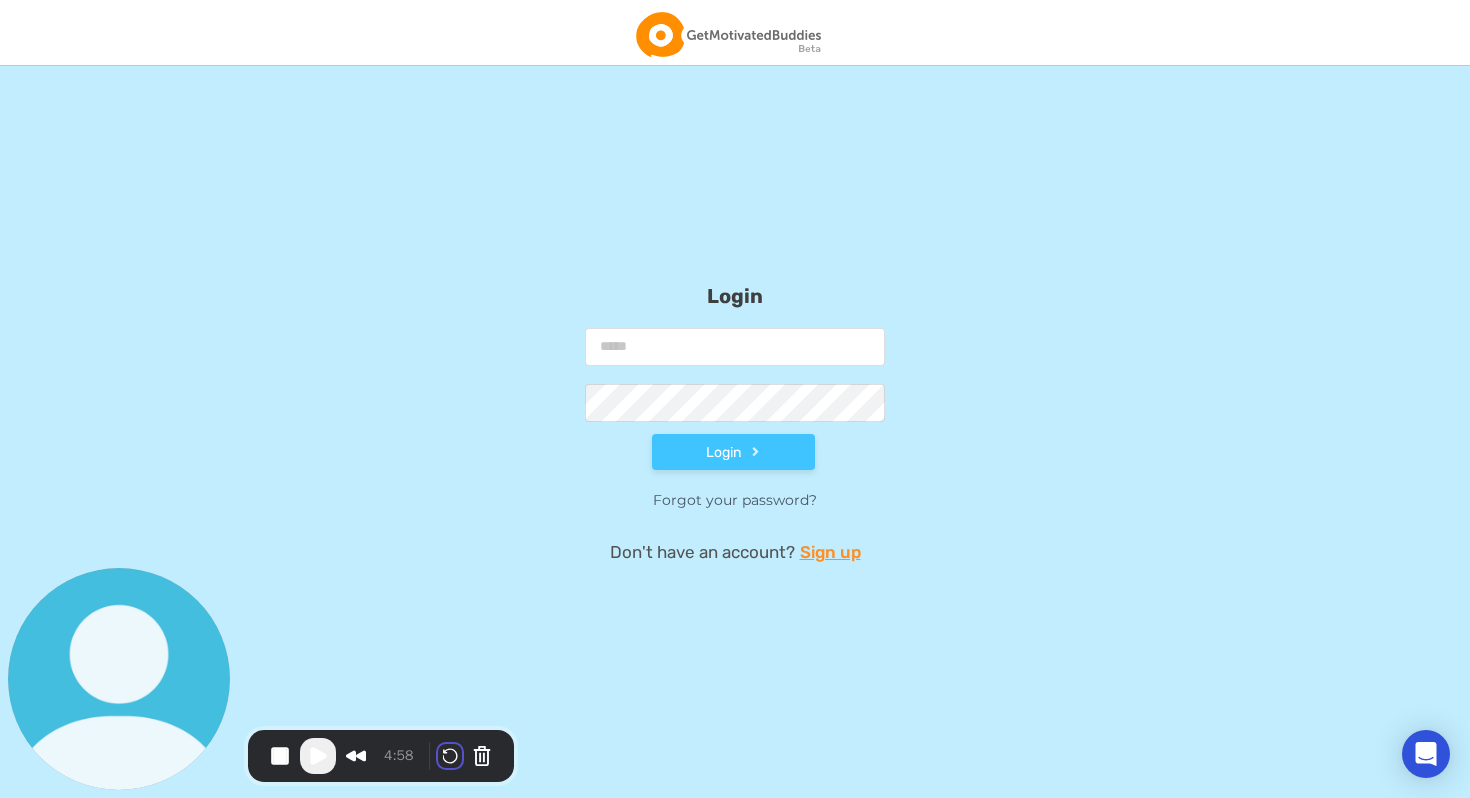 click on "Restart recording" at bounding box center (559, 922) 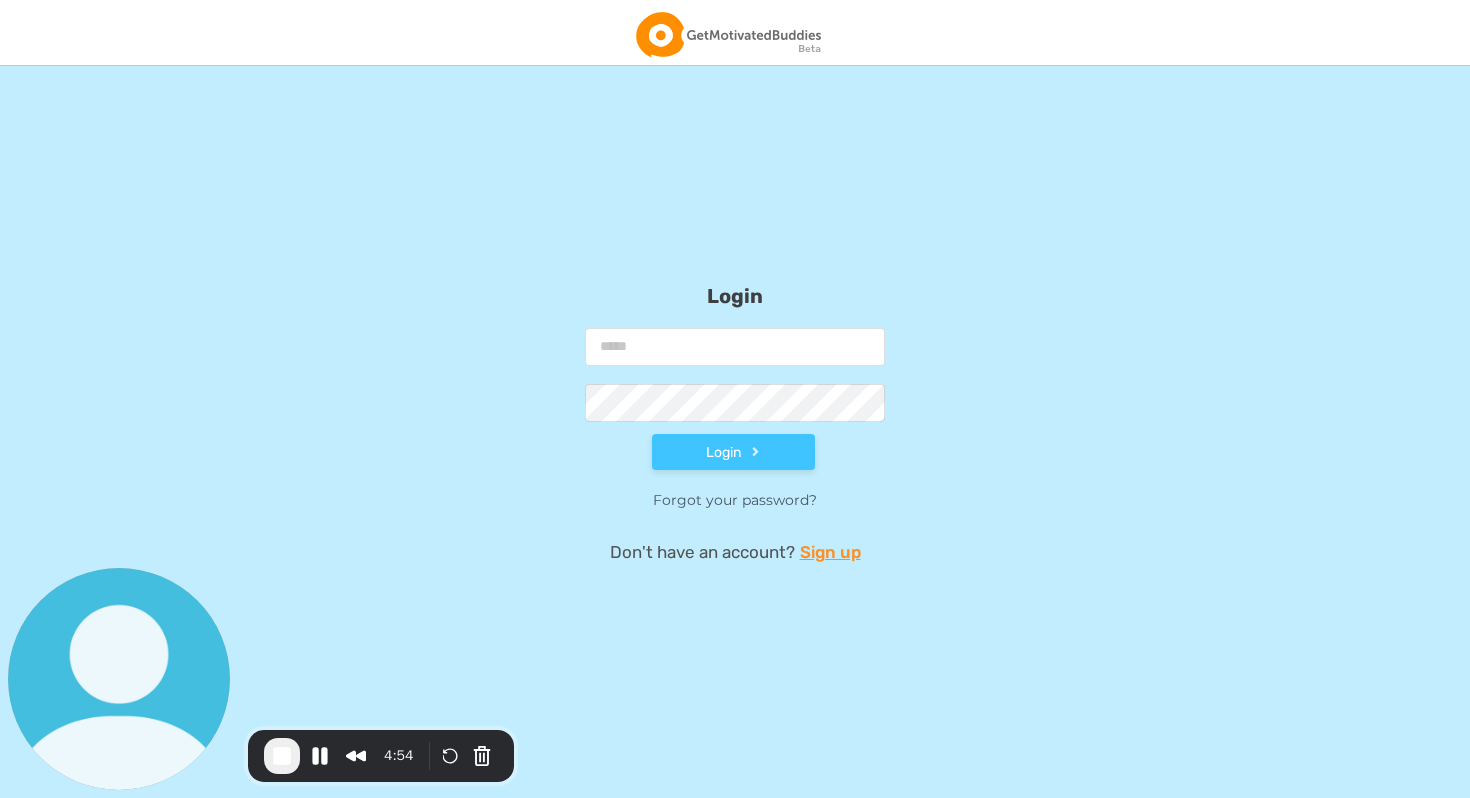 scroll, scrollTop: 0, scrollLeft: 0, axis: both 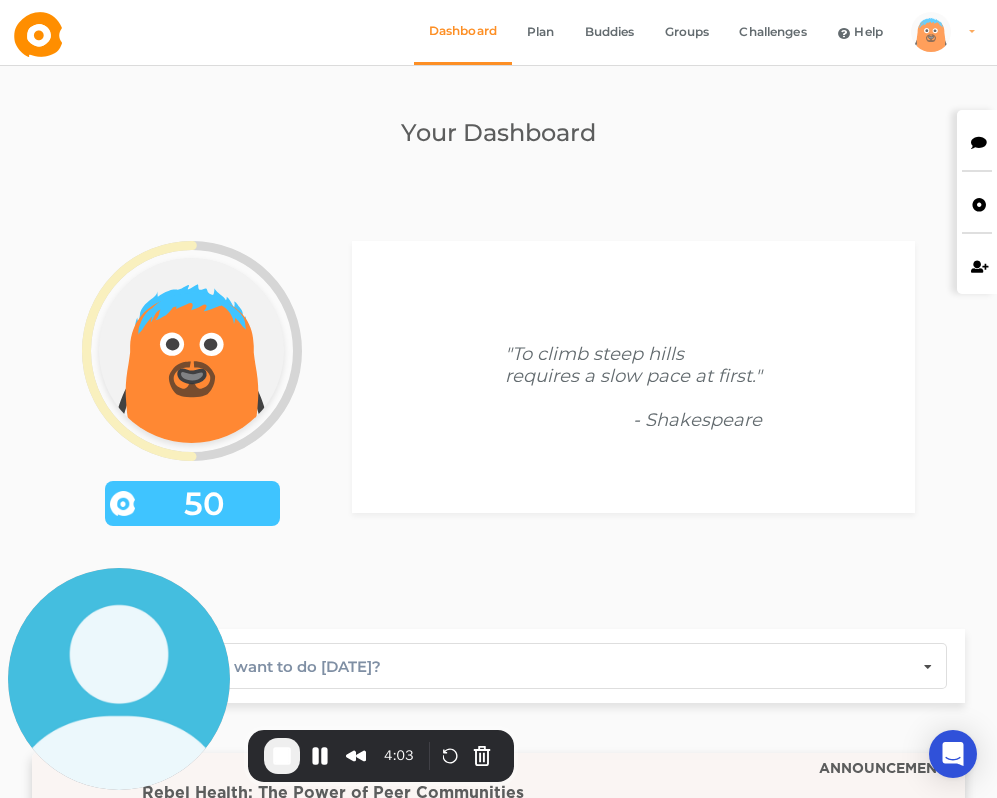 click on "arms Created with Sketch. legs Created with Sketch.
hairs/back/hair12
Created with Sketch.
bodies/body5
Created with Sketch.
eyes/eyes1
Created with Sketch.
mouths/mouth5
Created with Sketch.
hairs/front/hair12
Created with Sketch." at bounding box center (940, 32) 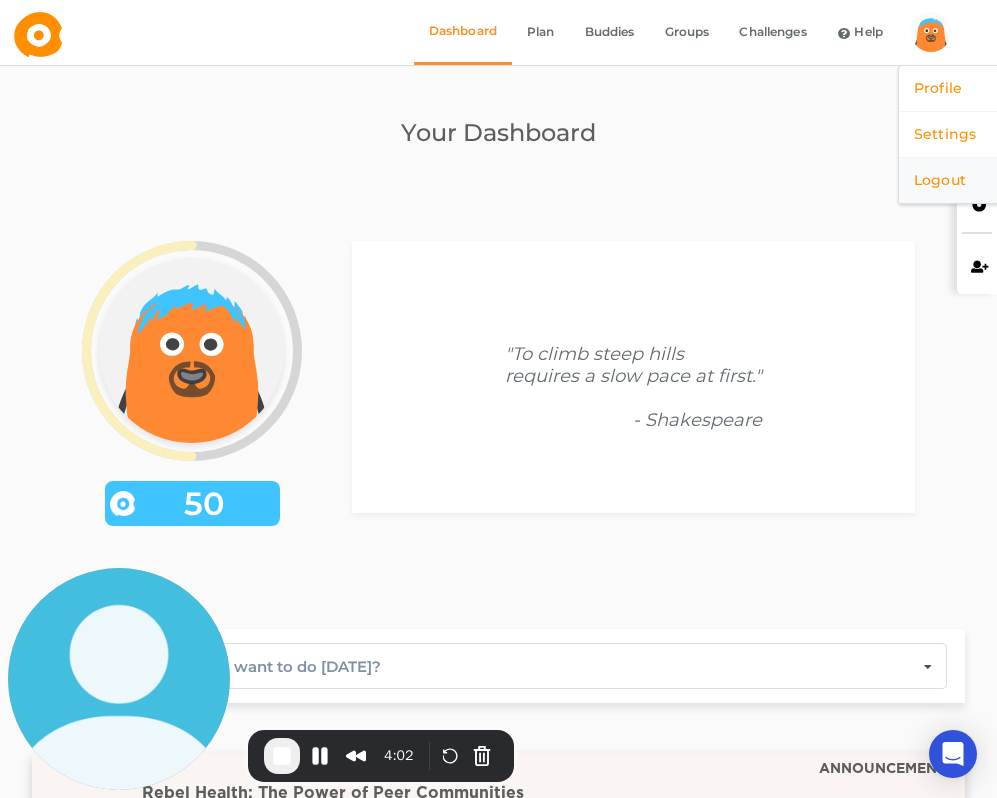 click on "Logout" at bounding box center (968, 180) 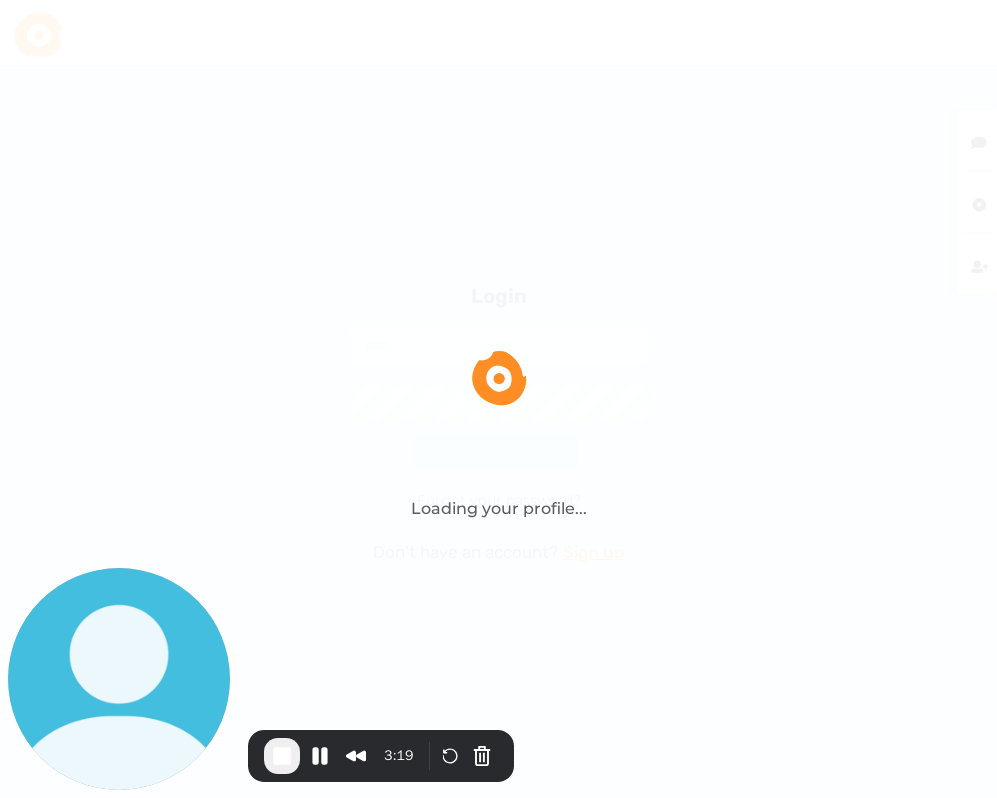 scroll, scrollTop: 0, scrollLeft: 0, axis: both 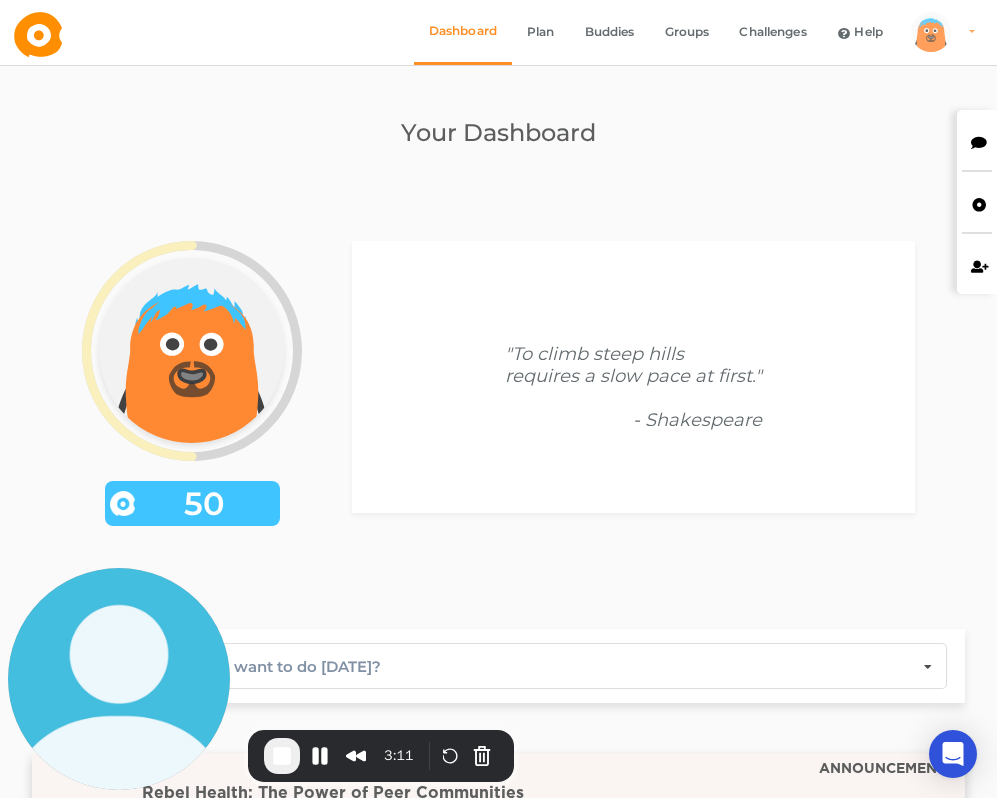 click on "arms Created with Sketch. legs Created with Sketch.
hairs/back/hair12
Created with Sketch.
bodies/body5
Created with Sketch.
eyes/eyes1
Created with Sketch.
mouths/mouth5
Created with Sketch.
hairs/front/hair12
Created with Sketch." at bounding box center [940, 32] 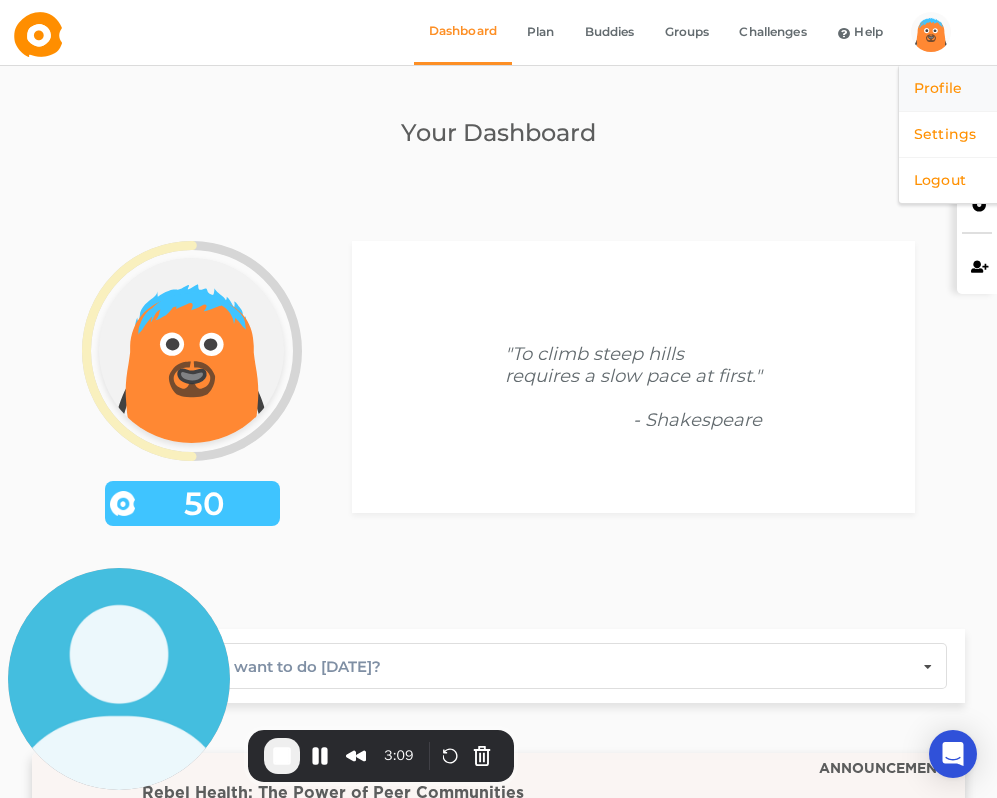 click on "Profile" at bounding box center (968, 88) 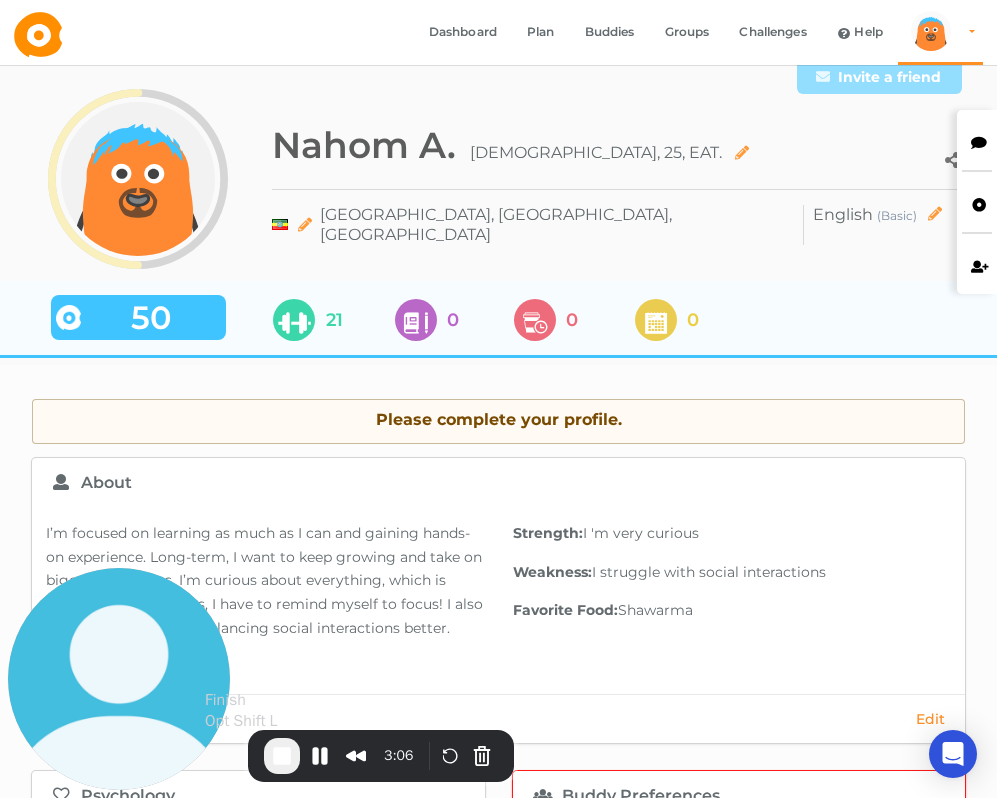 click at bounding box center [282, 756] 